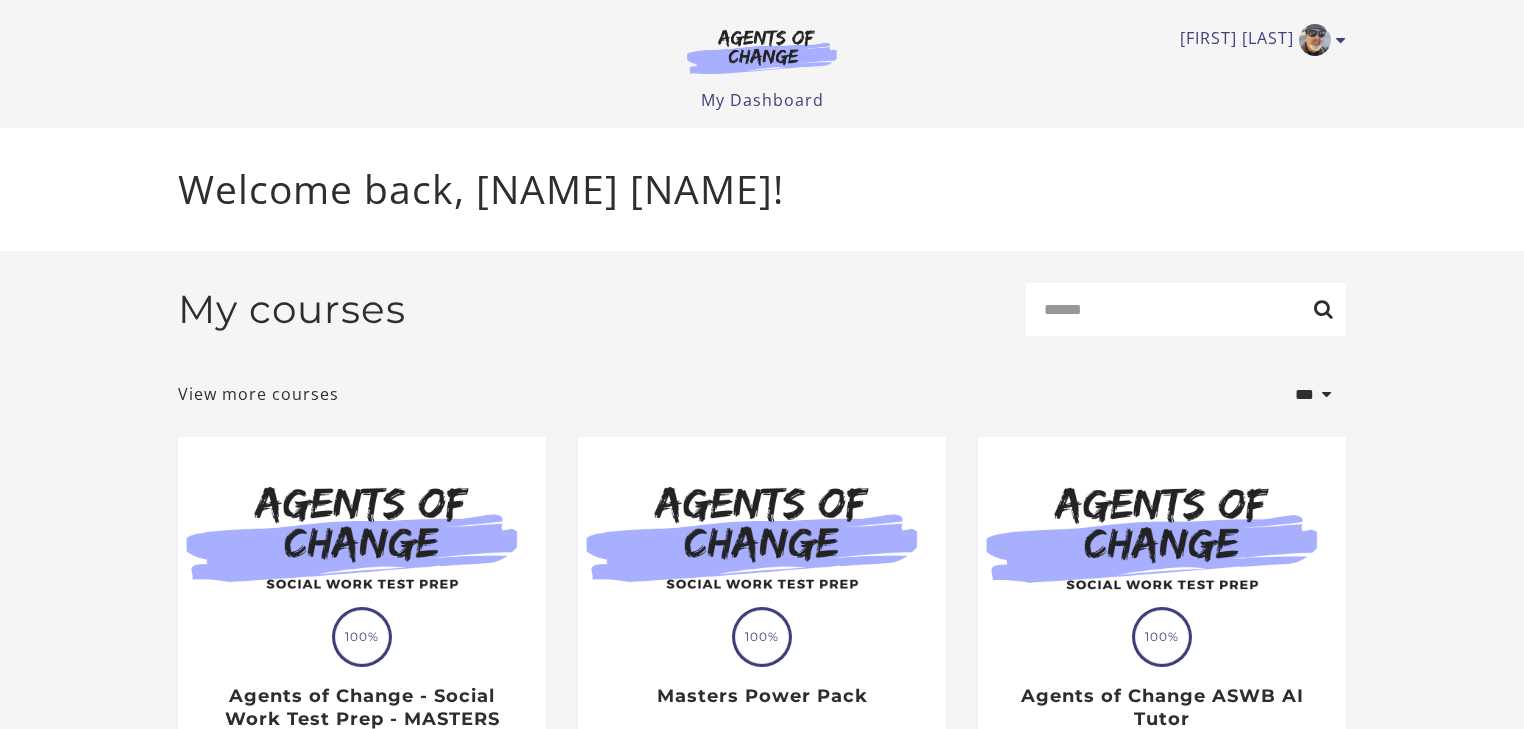 scroll, scrollTop: 0, scrollLeft: 0, axis: both 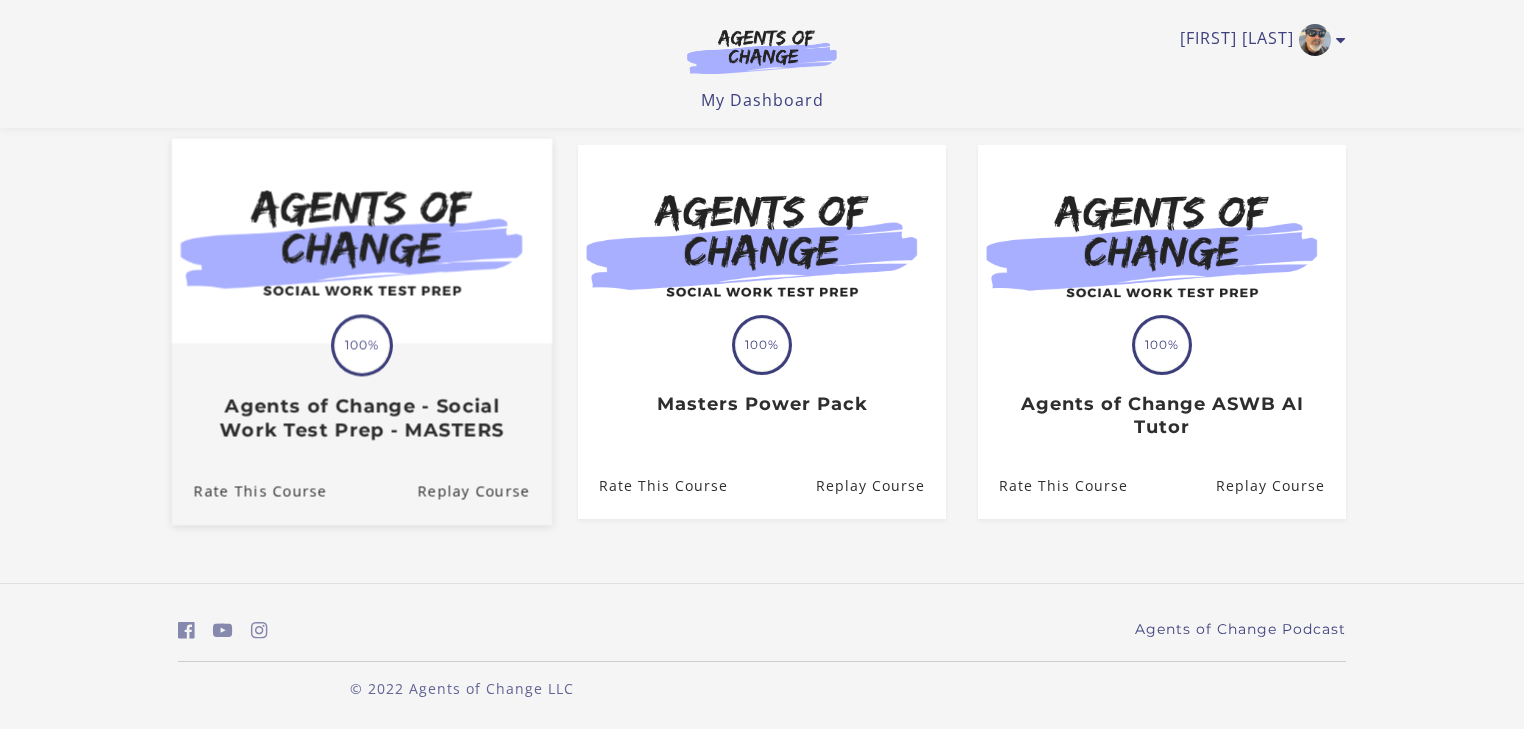 click on "100%" at bounding box center [362, 346] 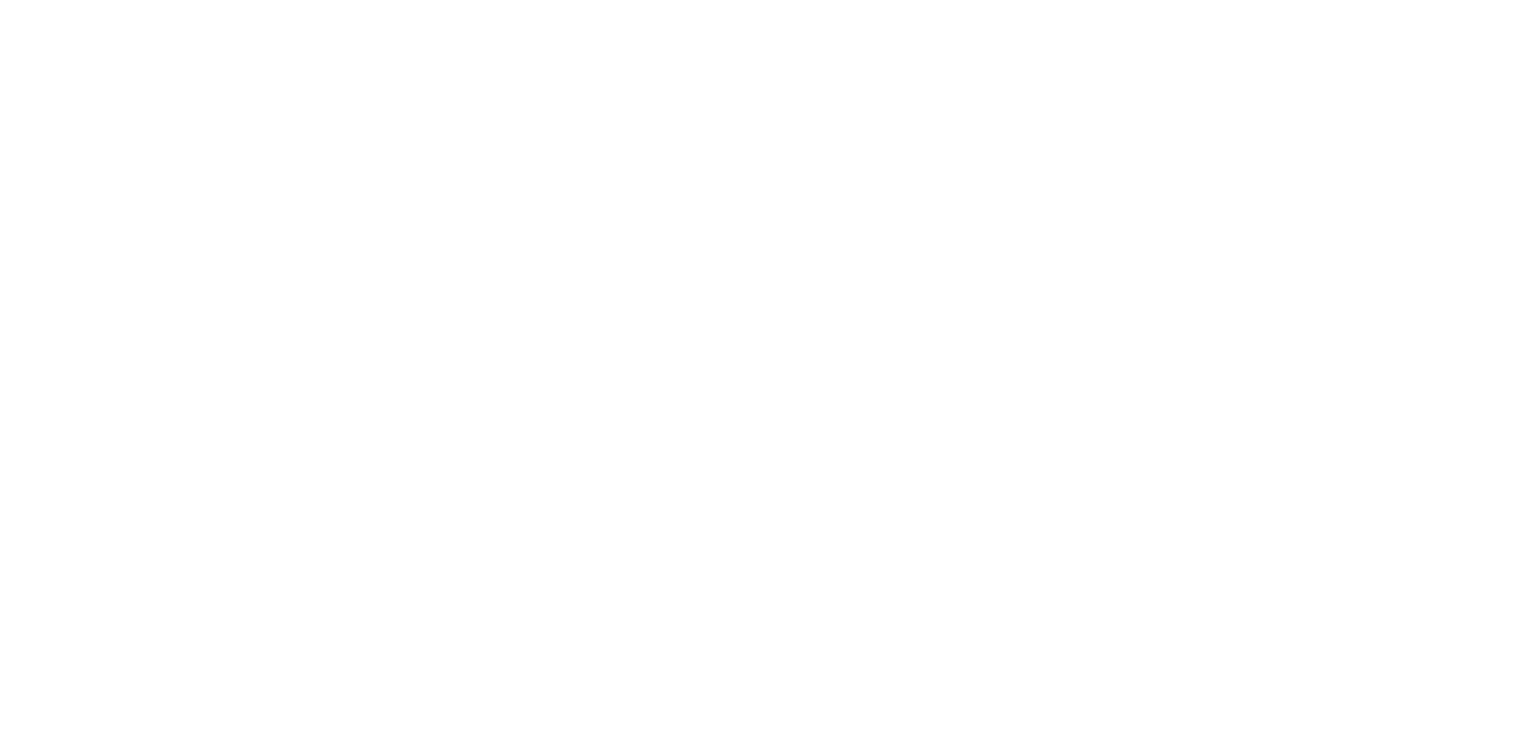 scroll, scrollTop: 0, scrollLeft: 0, axis: both 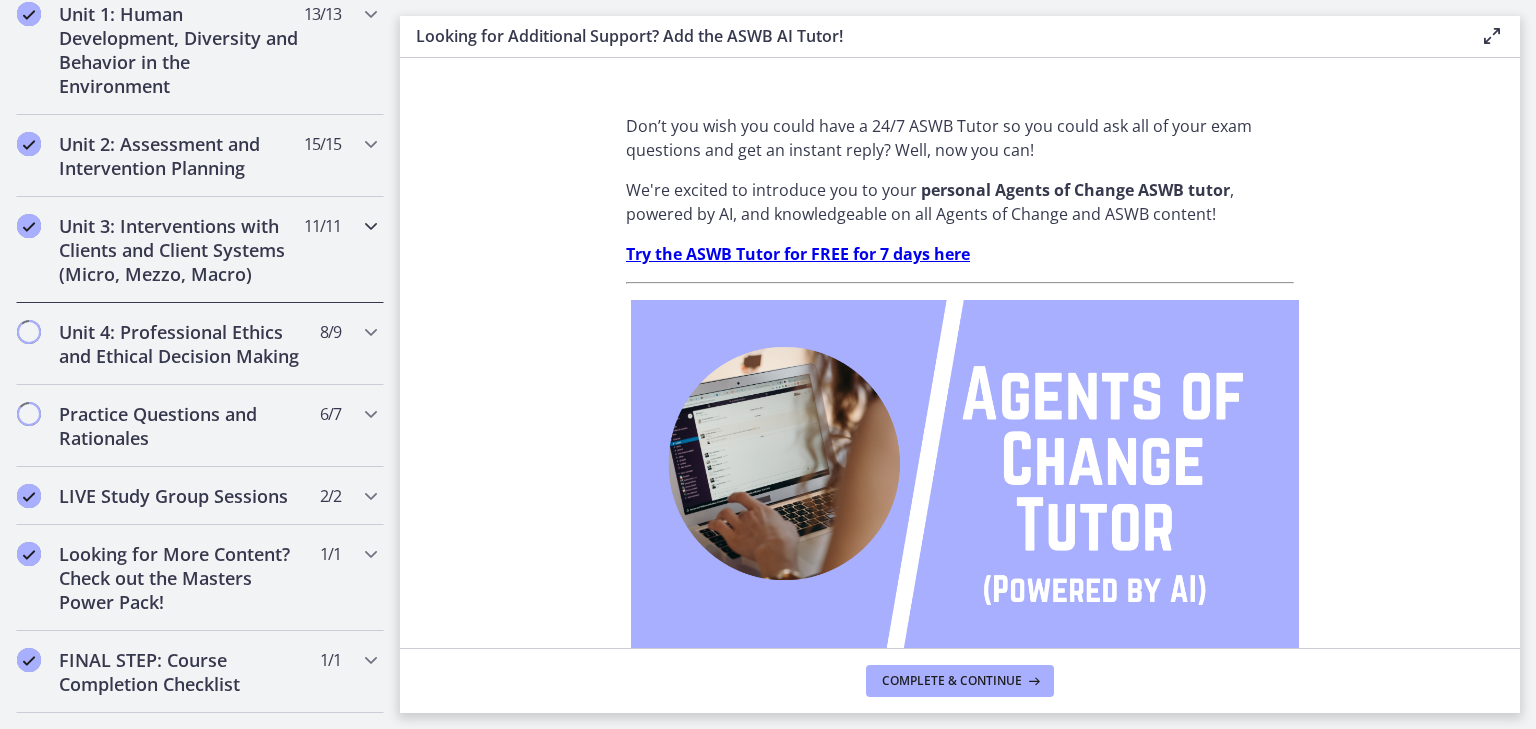 click on "Unit 3: Interventions with Clients and Client Systems (Micro, Mezzo, Macro)" at bounding box center (181, 250) 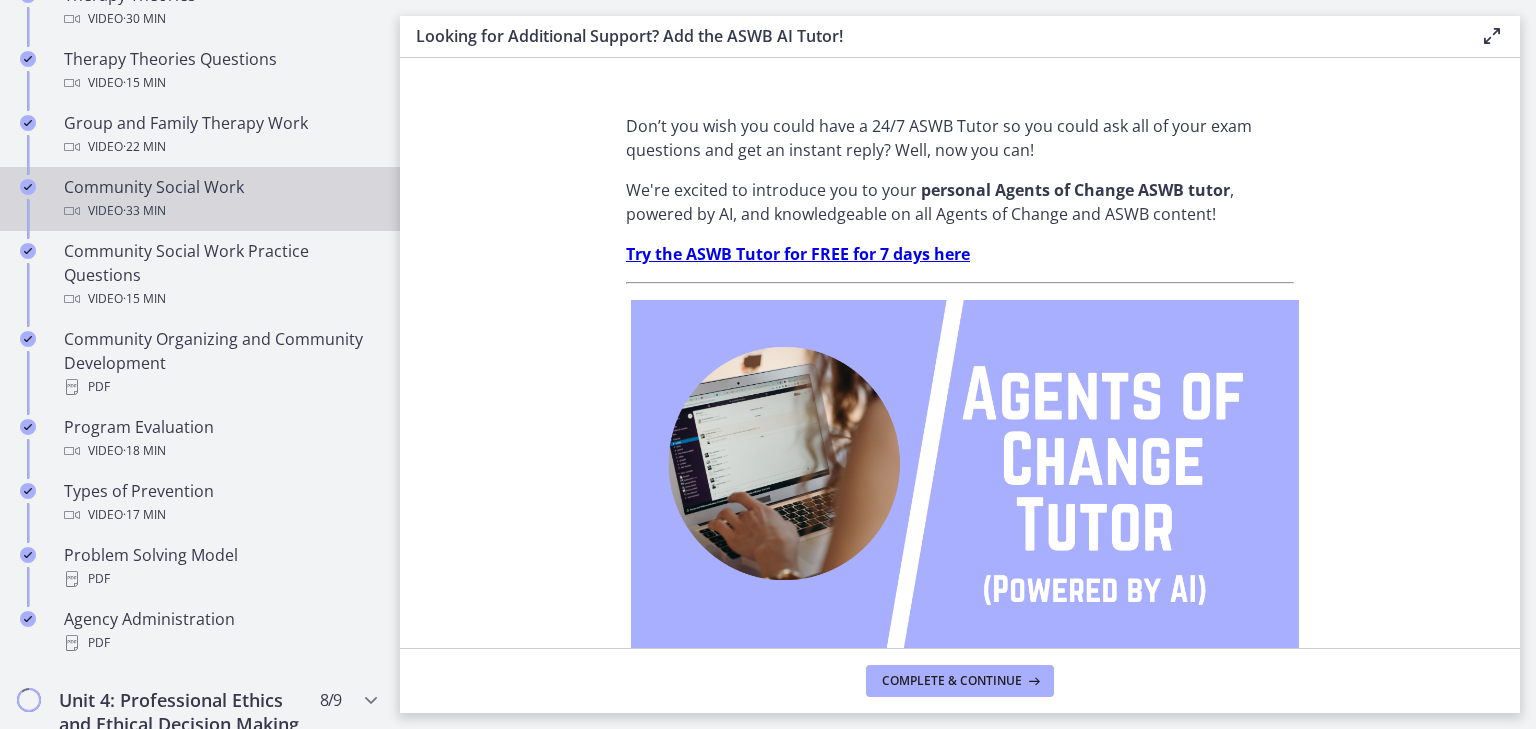 scroll, scrollTop: 1128, scrollLeft: 0, axis: vertical 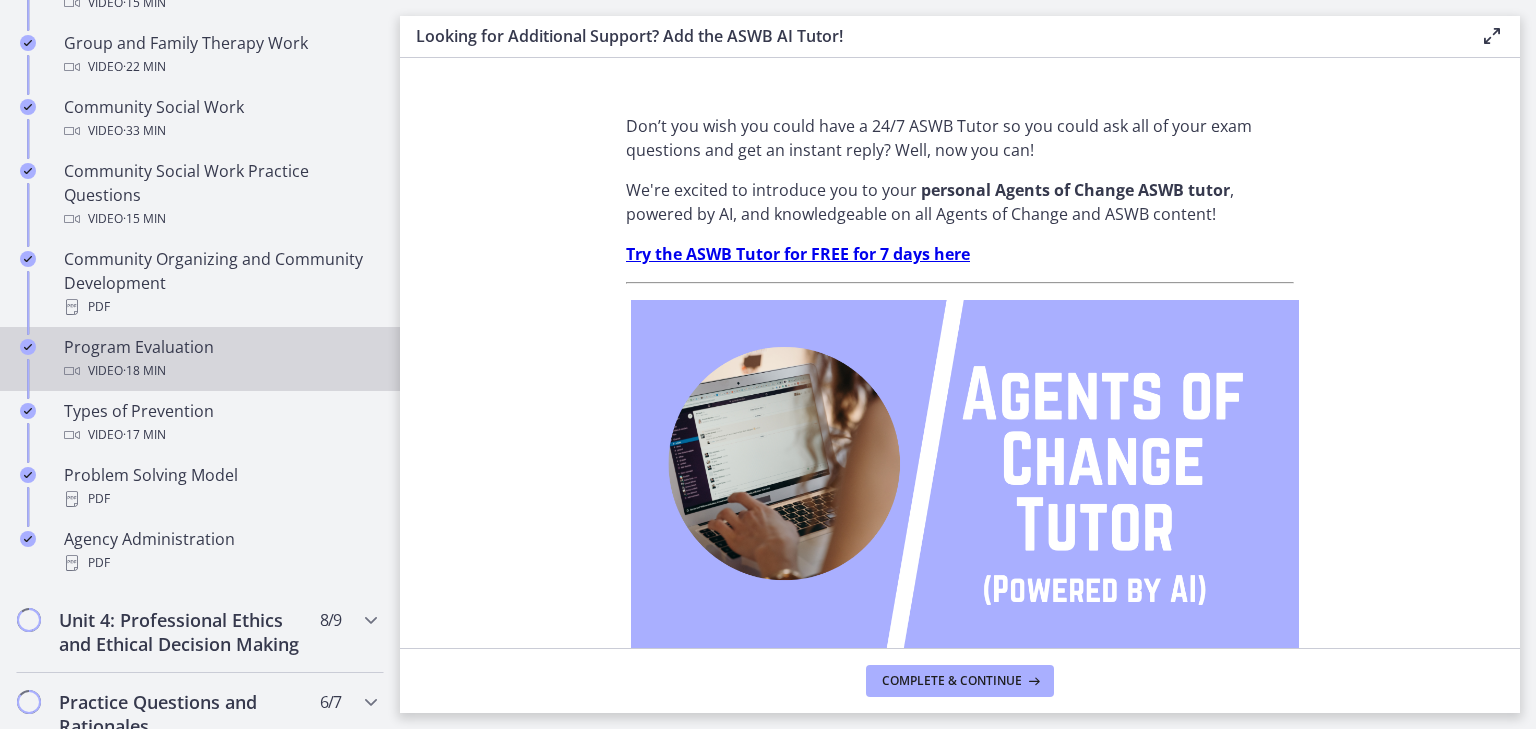 click on "Program Evaluation
Video
·  18 min" at bounding box center (220, 359) 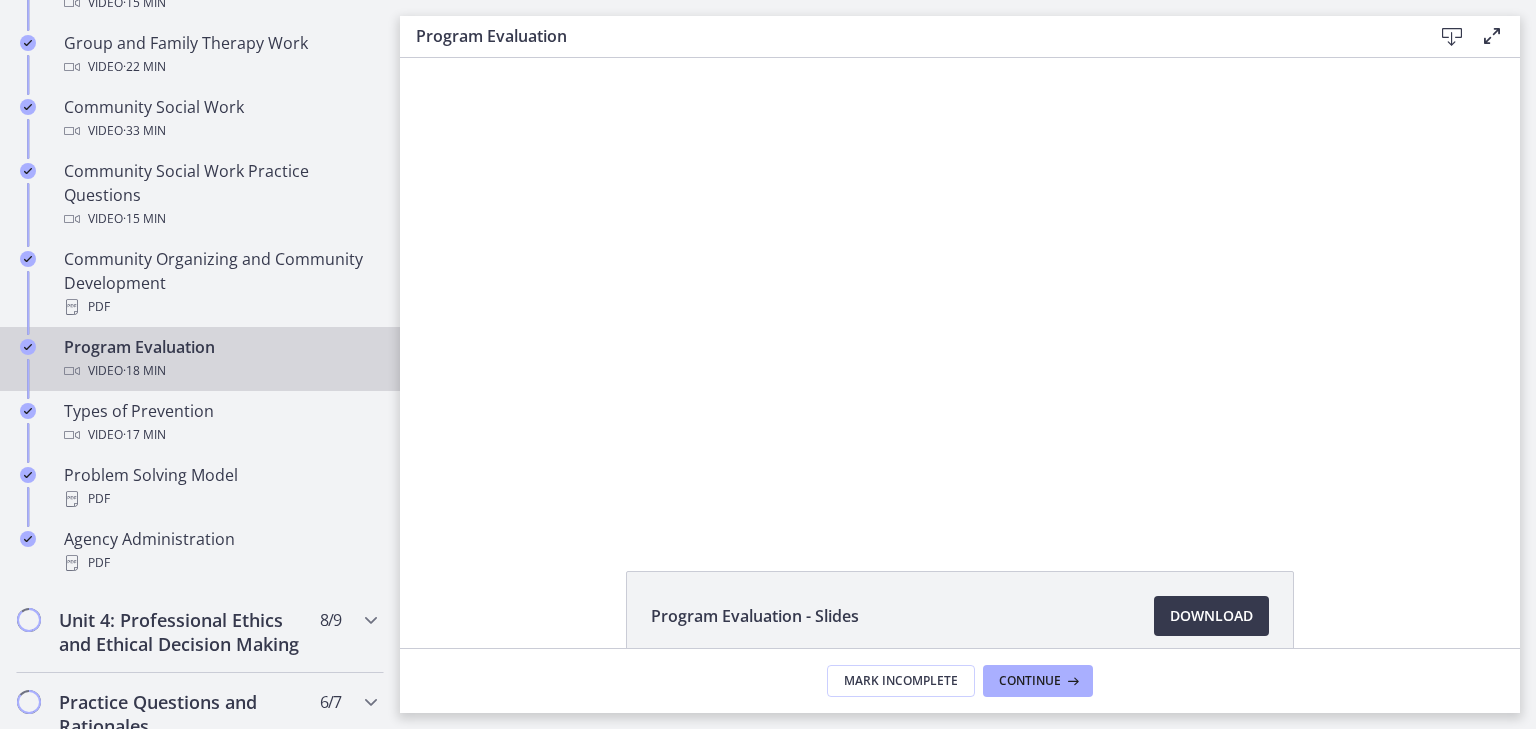 scroll, scrollTop: 0, scrollLeft: 0, axis: both 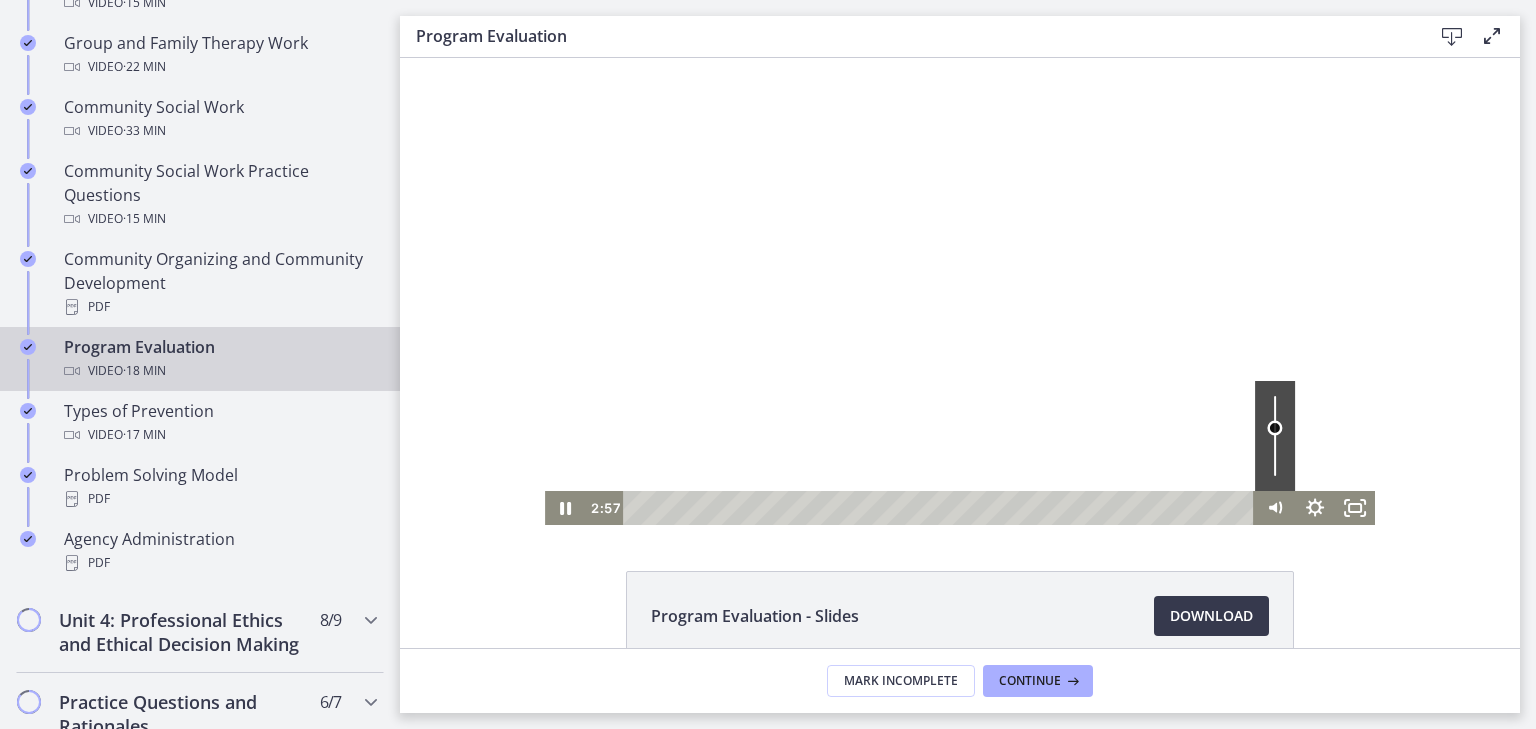 drag, startPoint x: 1269, startPoint y: 403, endPoint x: 1273, endPoint y: 428, distance: 25.317978 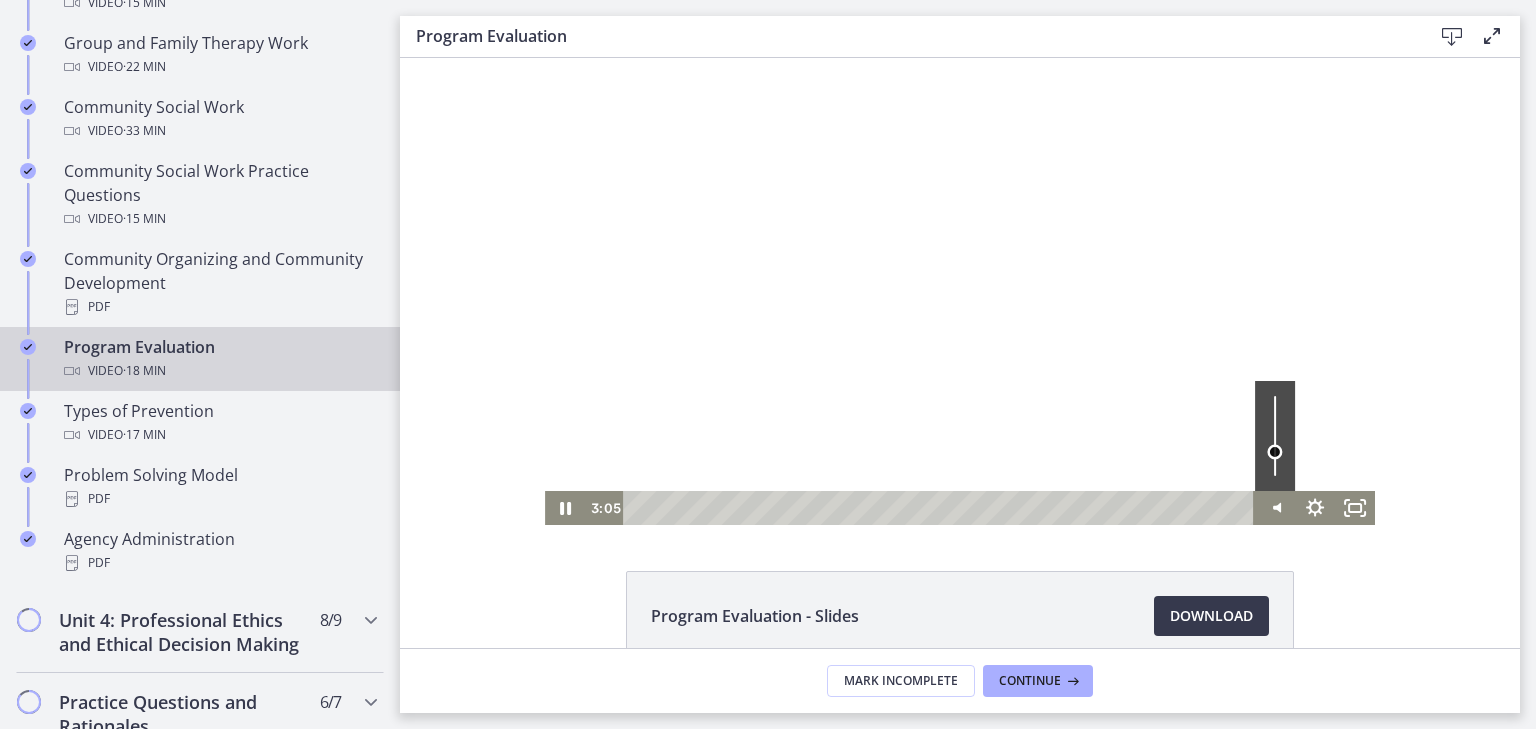 drag, startPoint x: 1271, startPoint y: 428, endPoint x: 1274, endPoint y: 452, distance: 24.186773 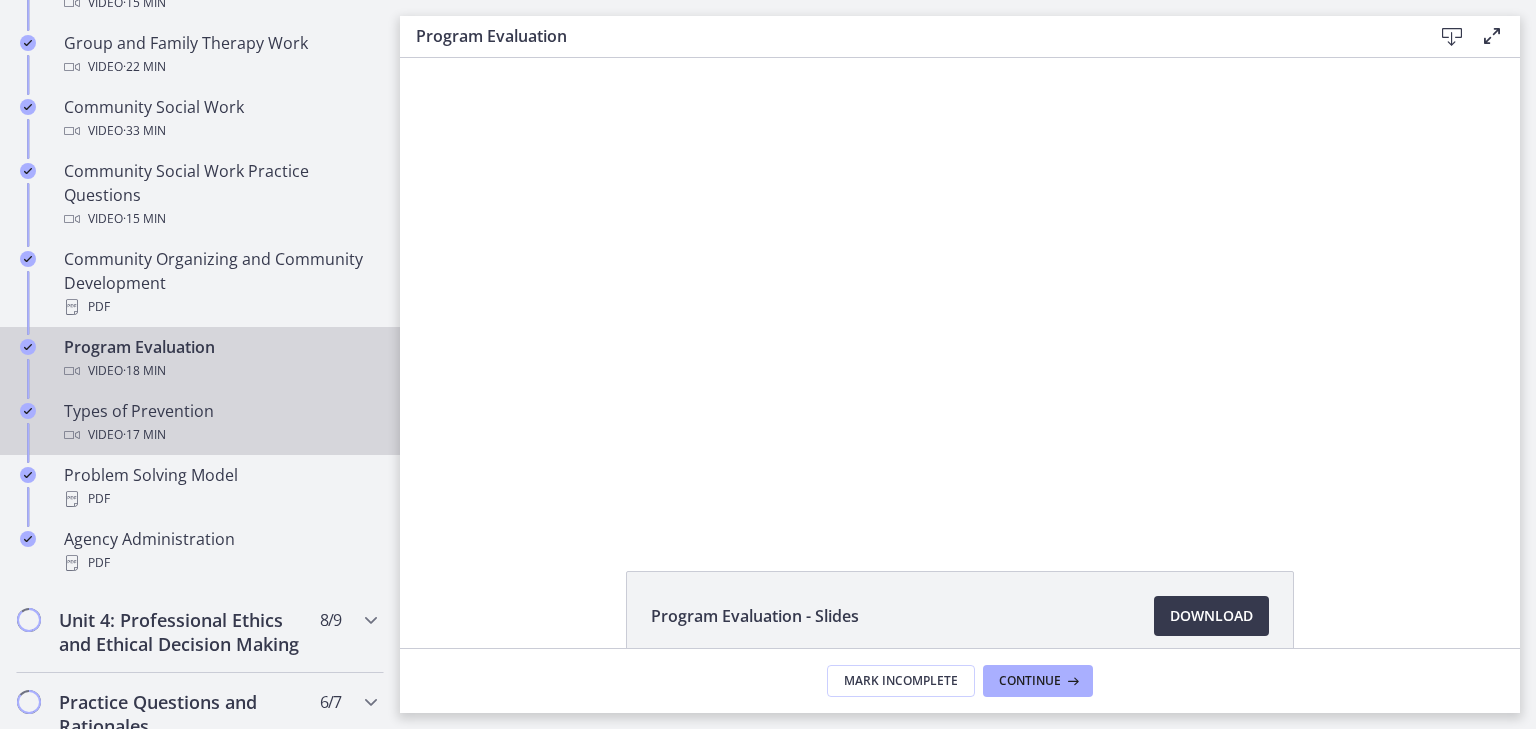 click on "Types of Prevention
Video
·  17 min" at bounding box center [220, 423] 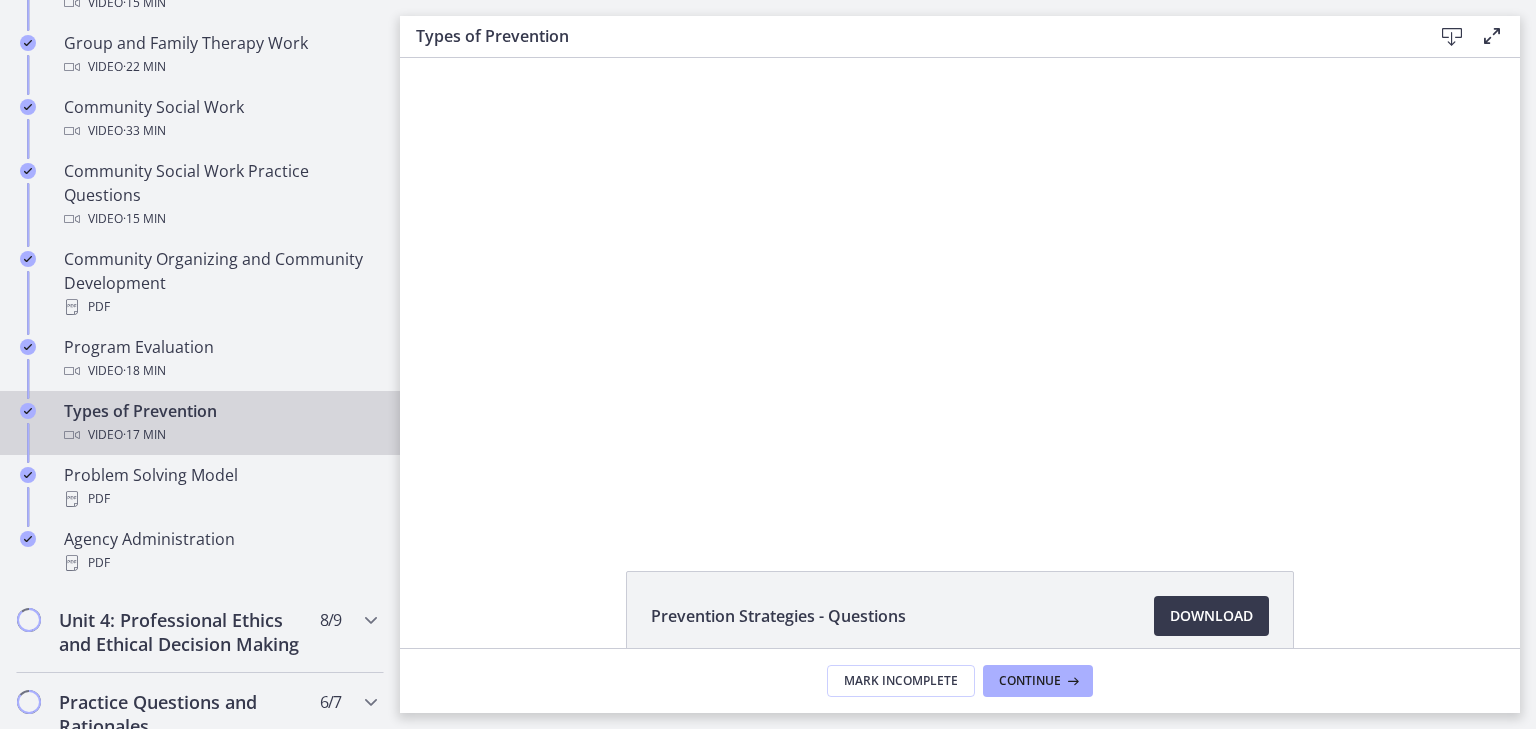 scroll, scrollTop: 0, scrollLeft: 0, axis: both 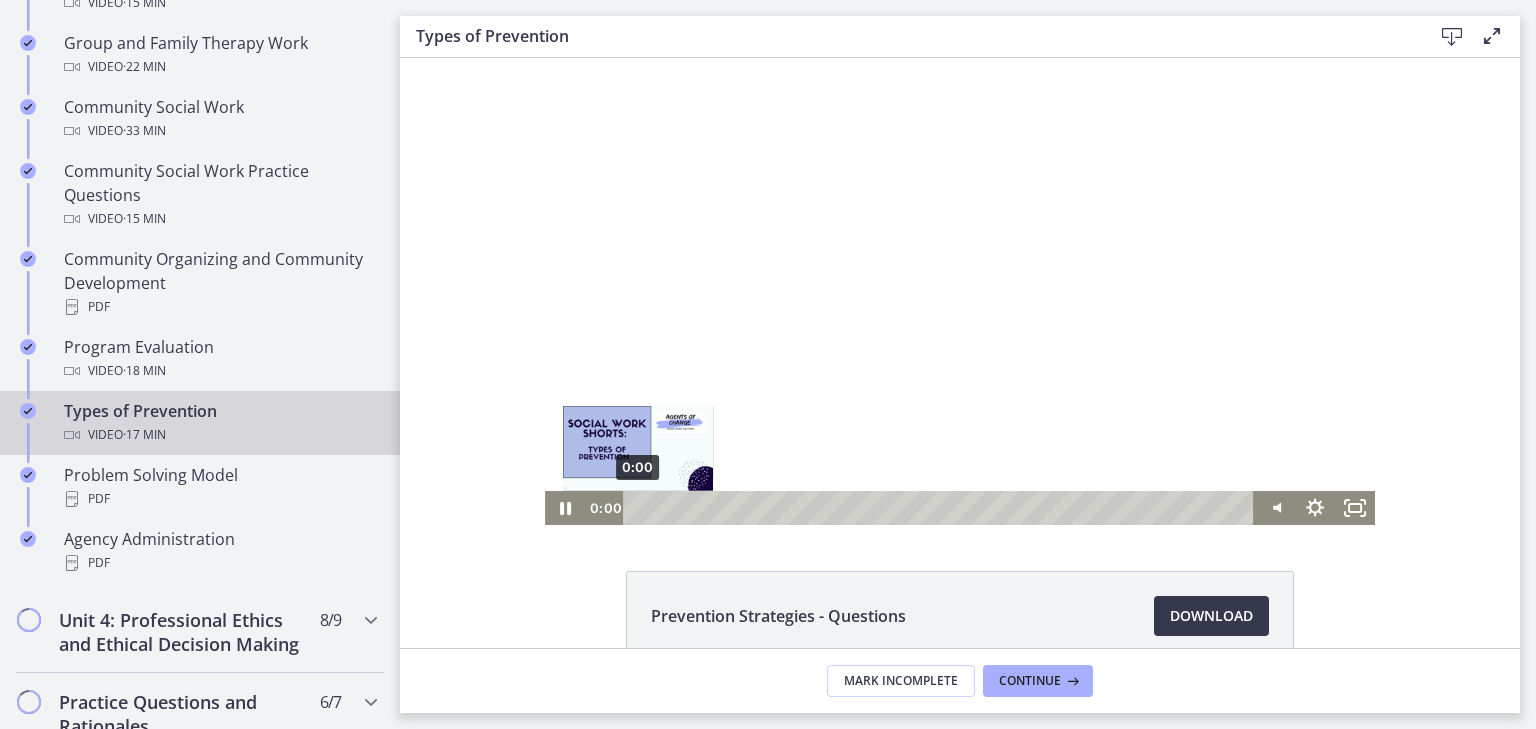 click on "0:00" at bounding box center (941, 508) 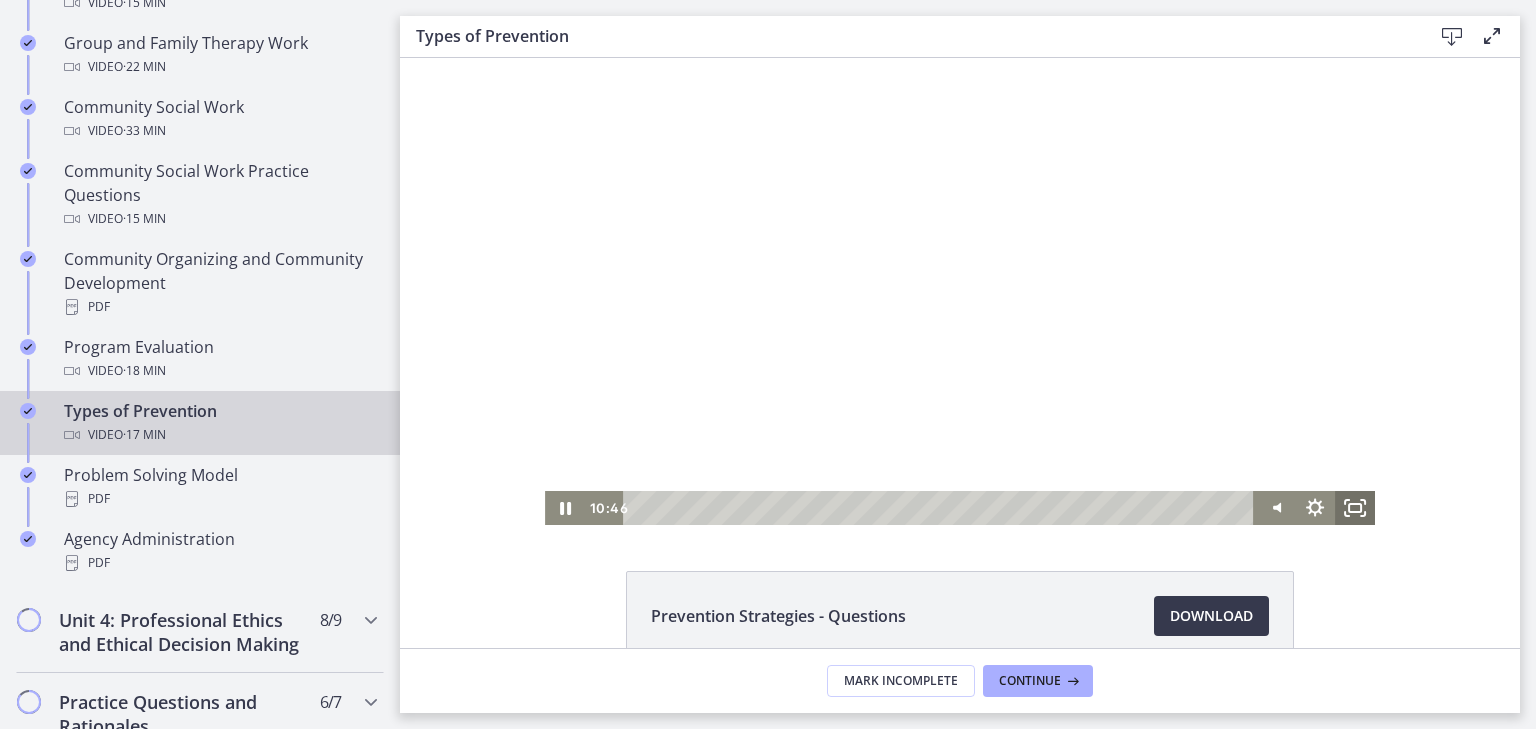 click 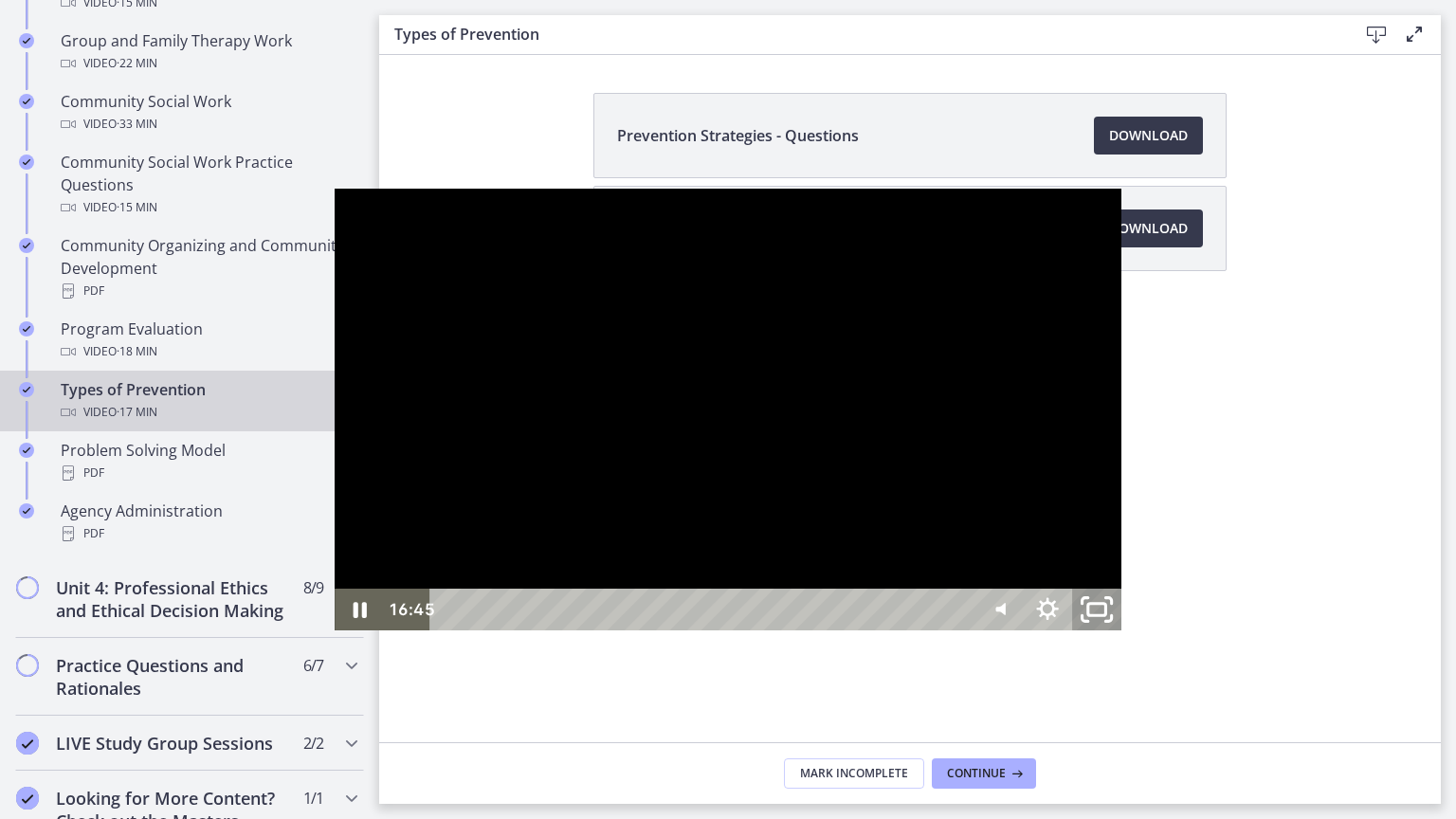 click 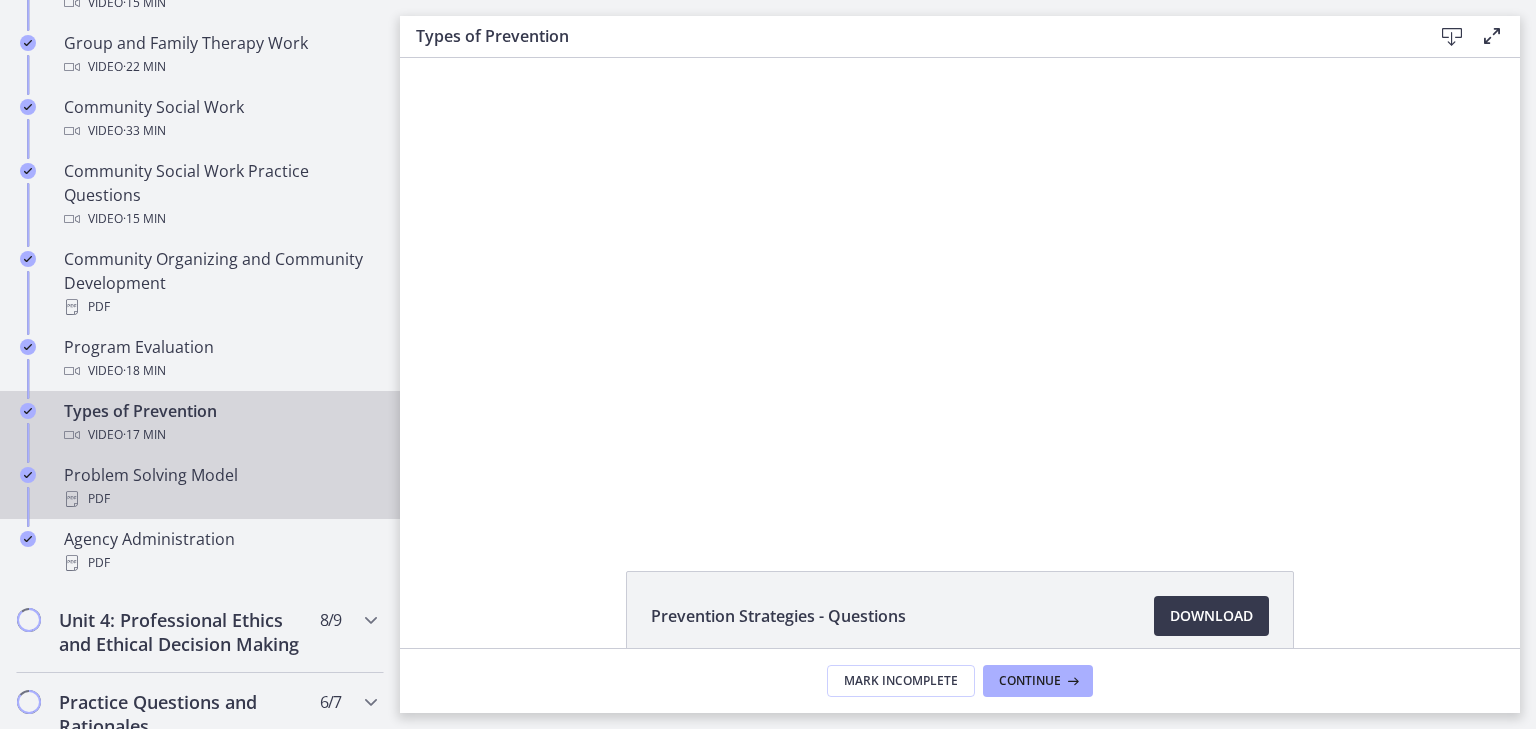 click on "PDF" at bounding box center (220, 499) 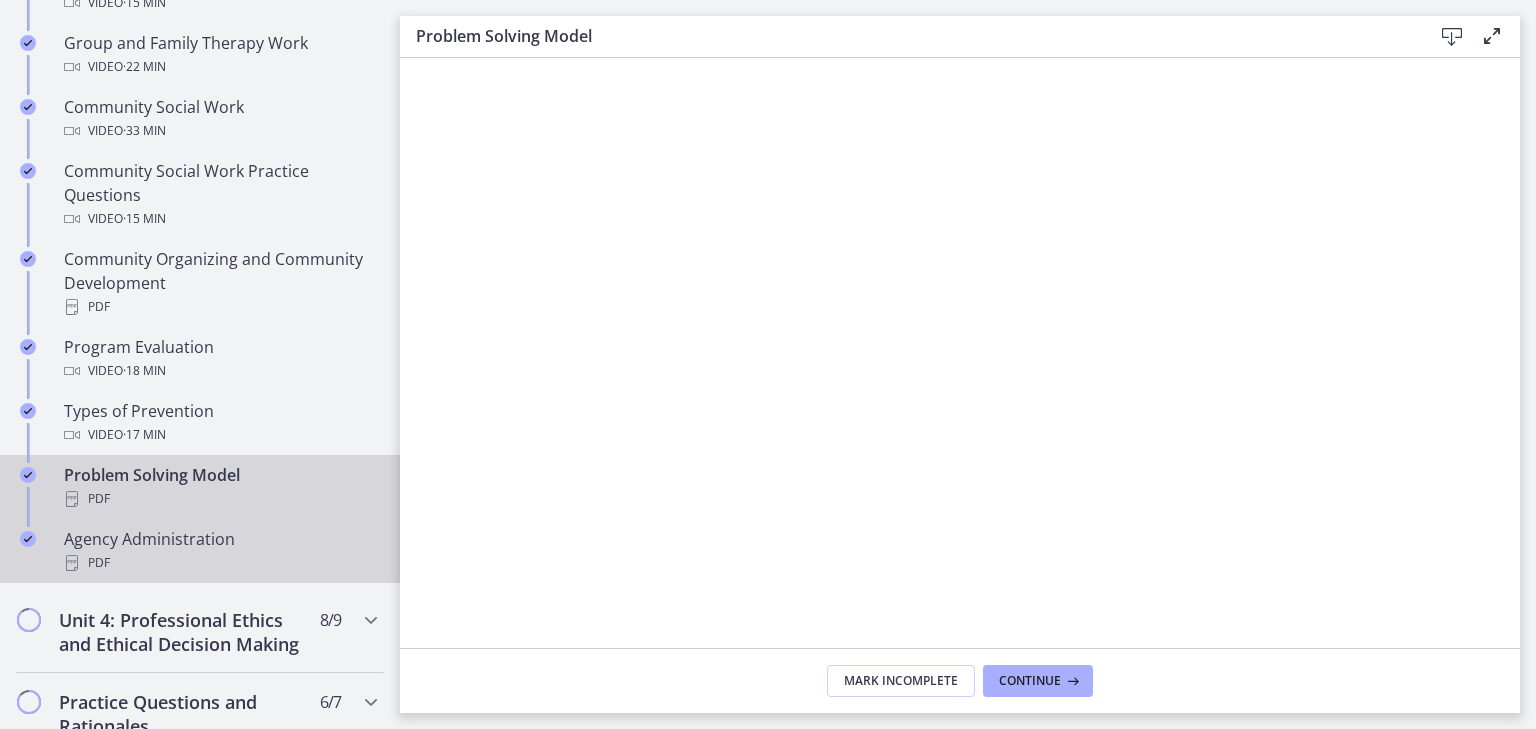 click on "PDF" at bounding box center [220, 563] 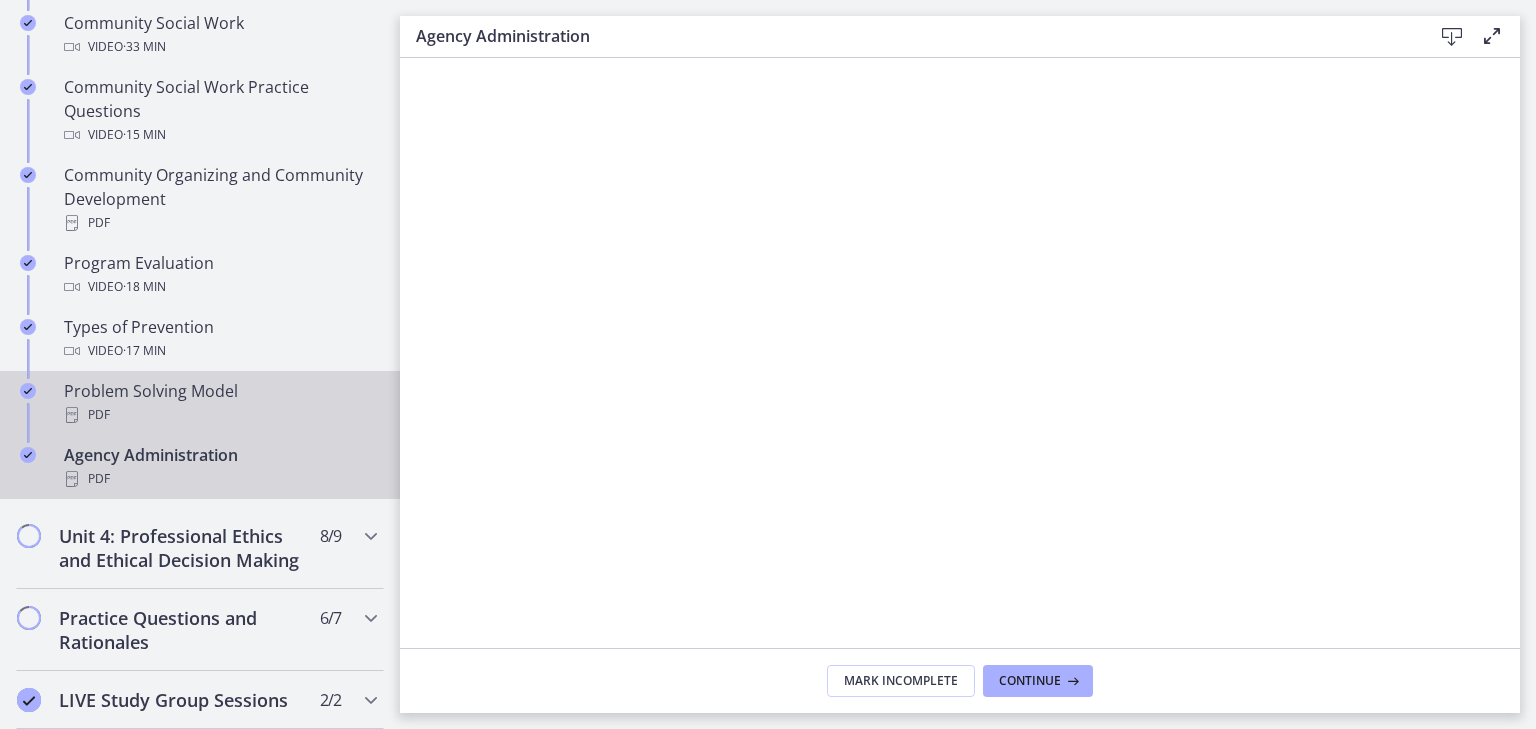 scroll, scrollTop: 1368, scrollLeft: 0, axis: vertical 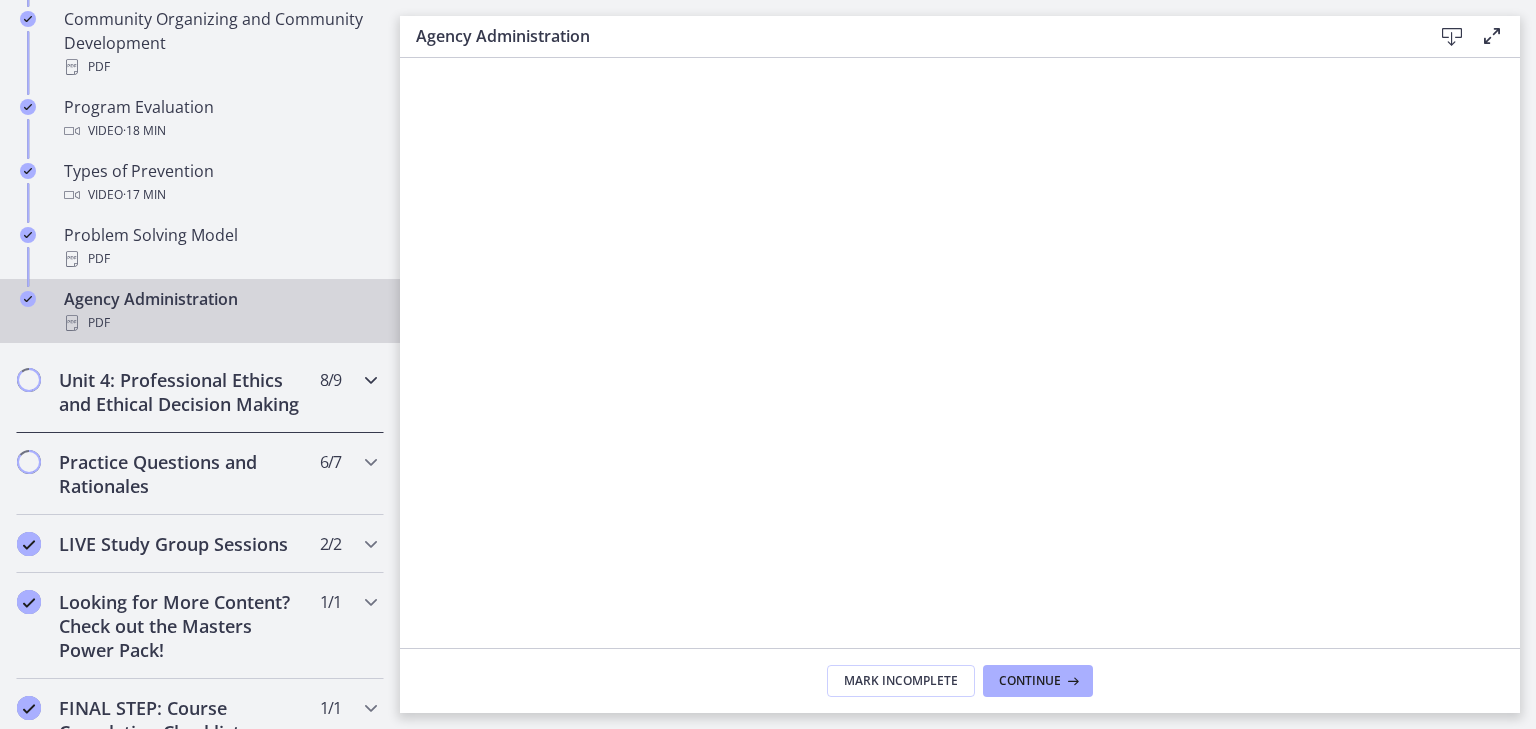 click on "Unit 4: Professional Ethics and Ethical Decision Making" at bounding box center [181, 392] 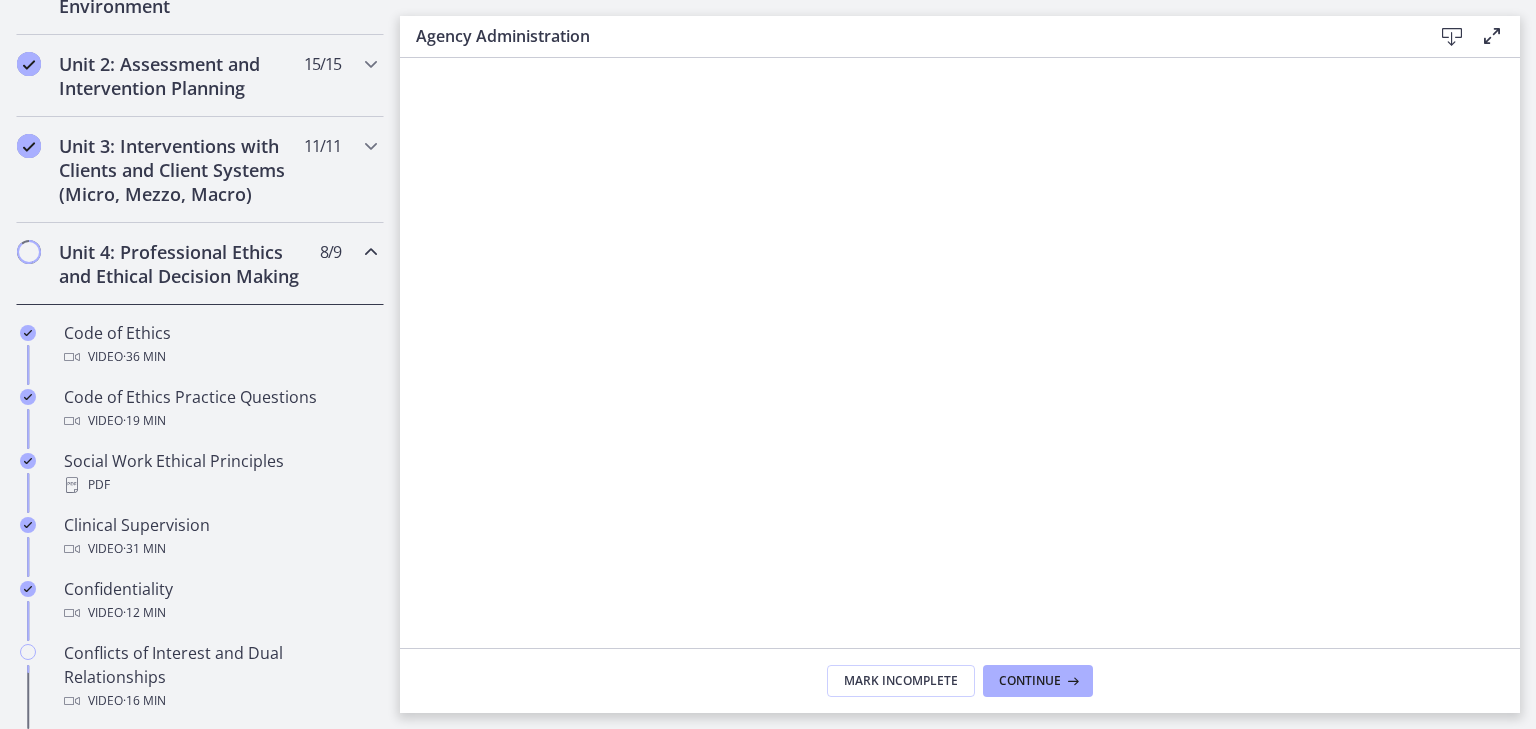 scroll, scrollTop: 728, scrollLeft: 0, axis: vertical 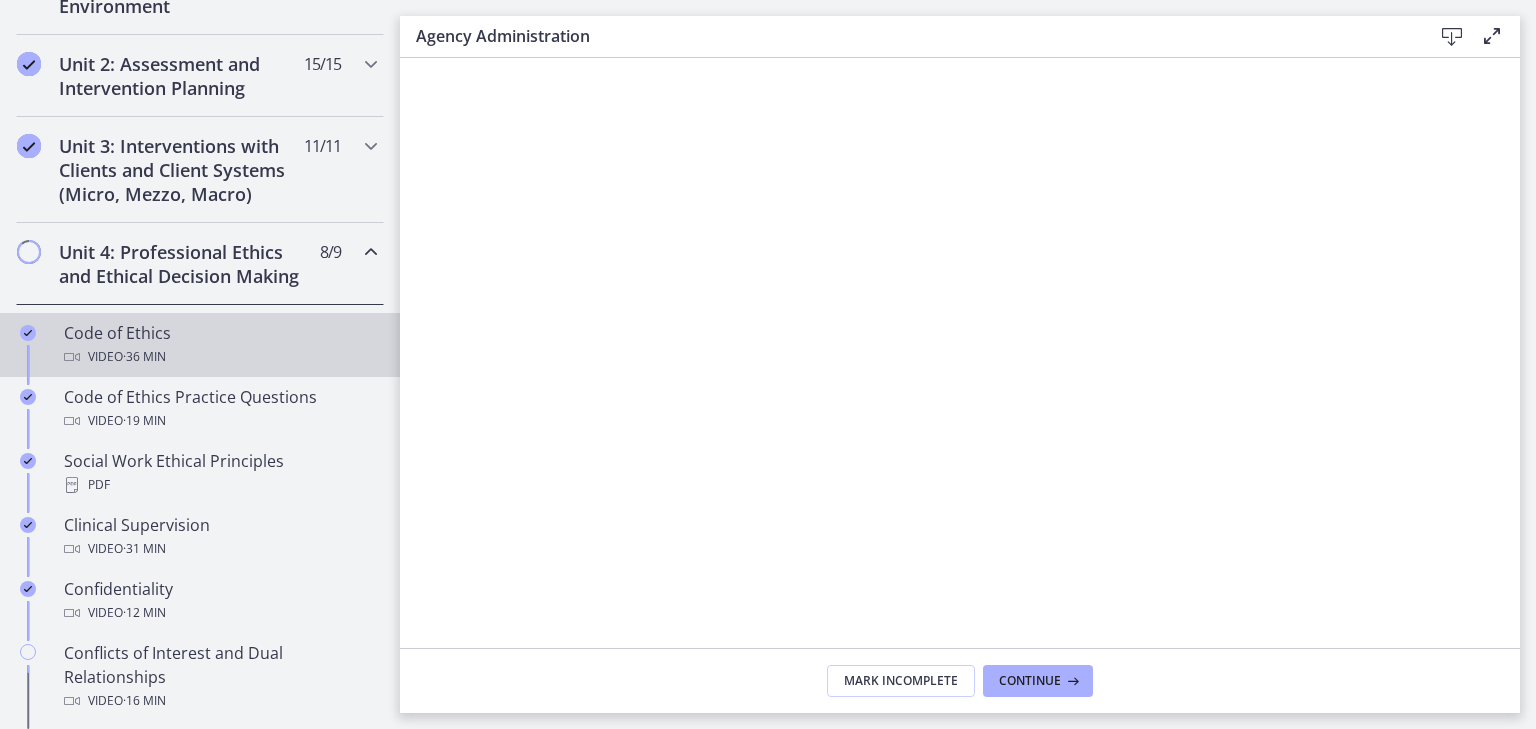 click on "·  36 min" at bounding box center (144, 357) 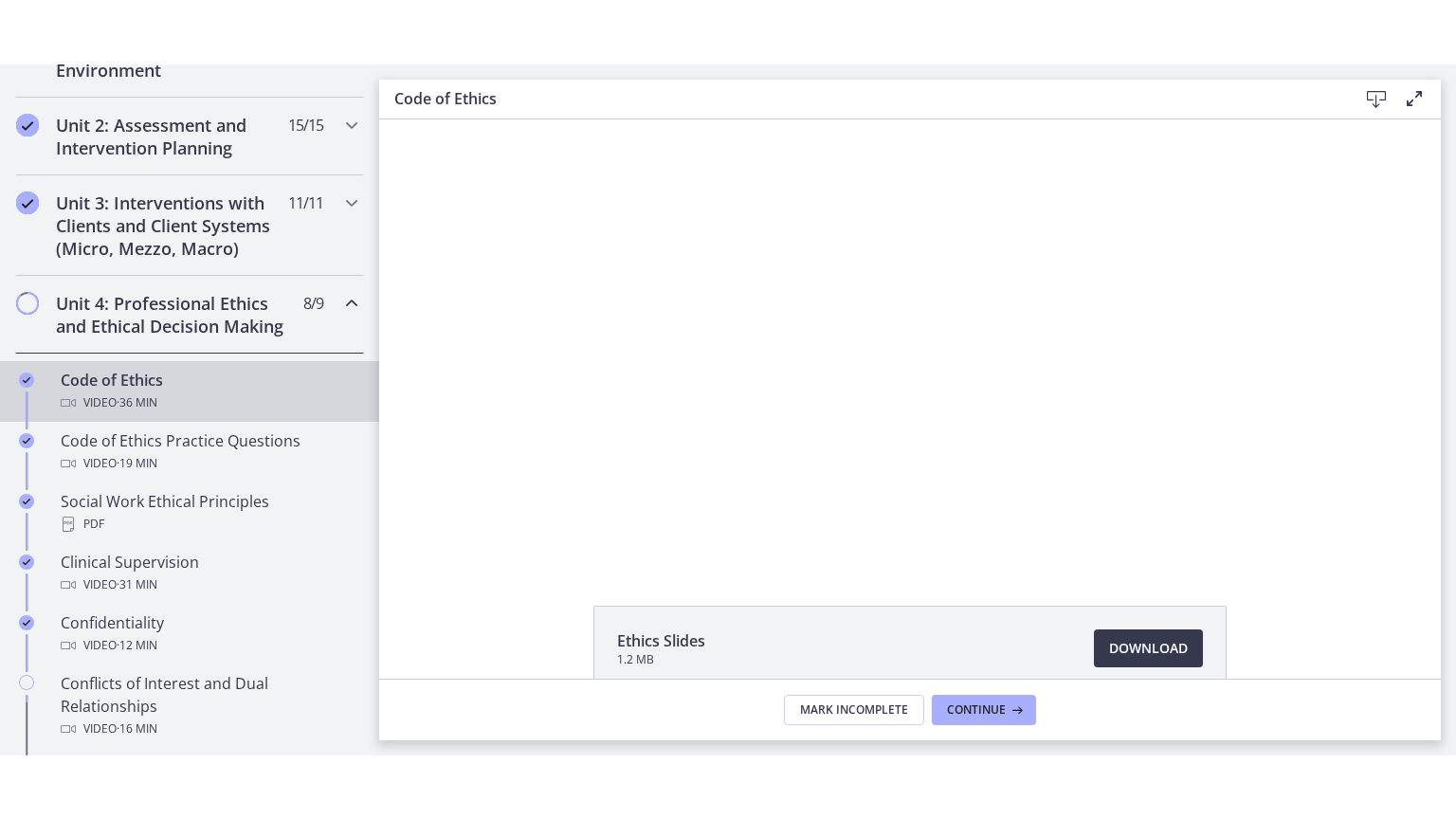 scroll, scrollTop: 0, scrollLeft: 0, axis: both 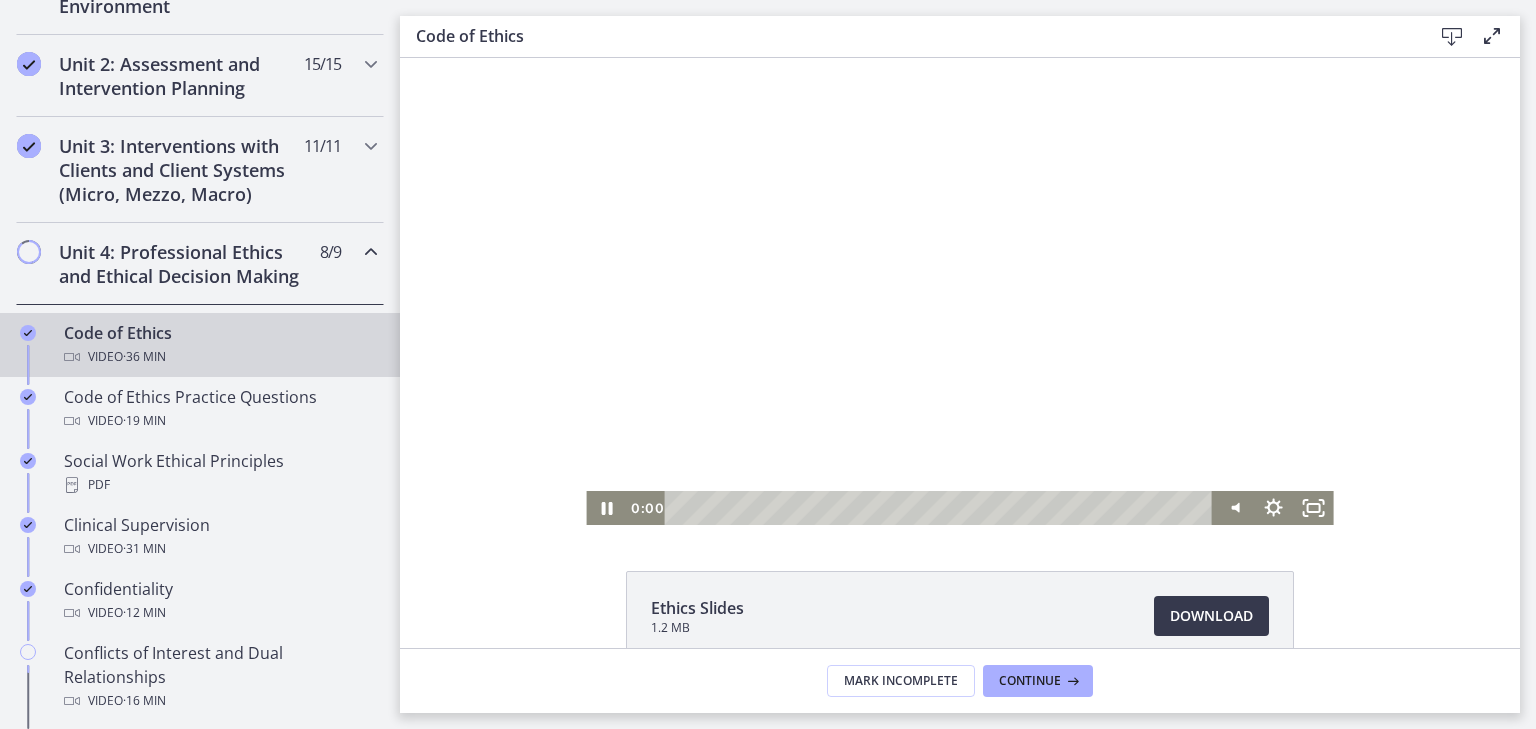 drag, startPoint x: 1185, startPoint y: 503, endPoint x: 604, endPoint y: 432, distance: 585.32214 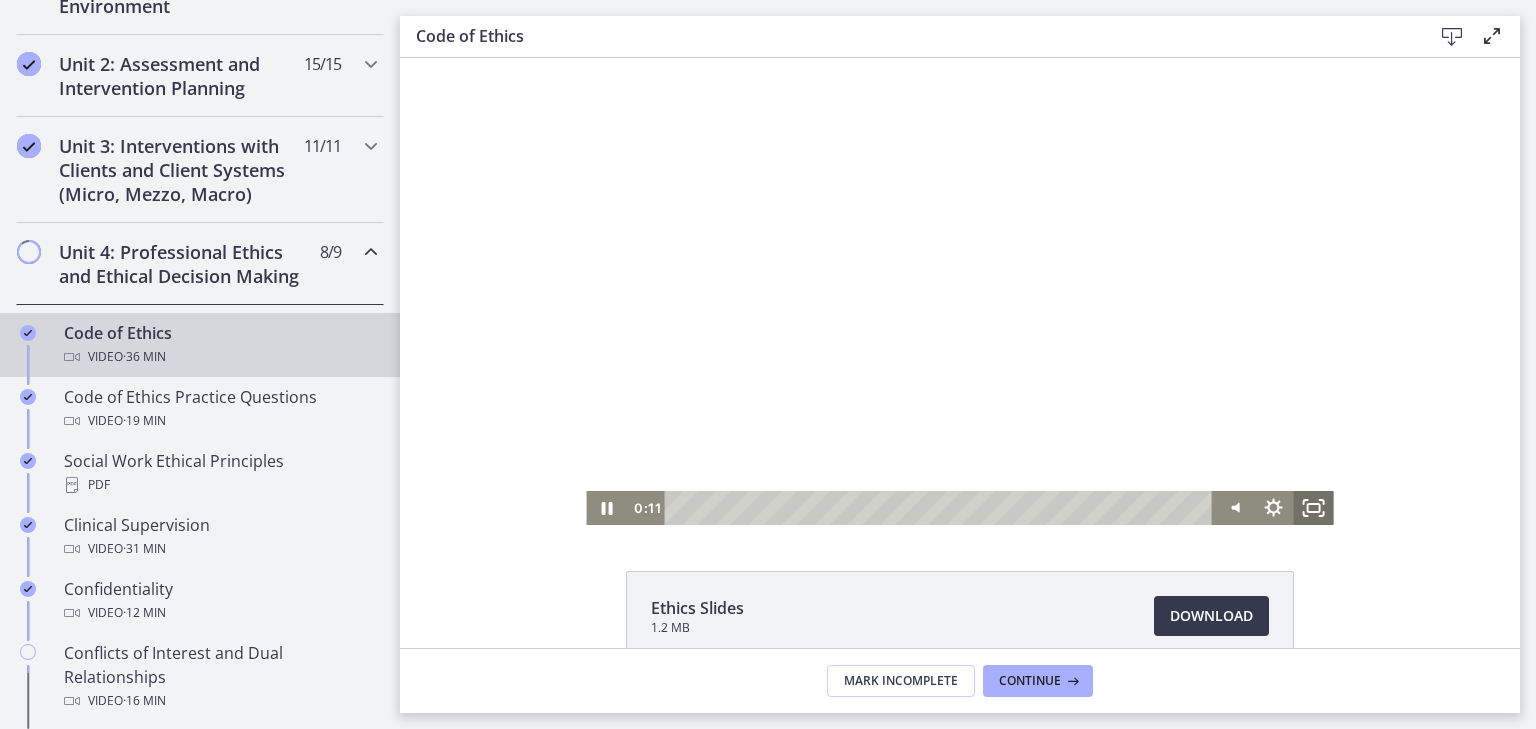 drag, startPoint x: 1305, startPoint y: 500, endPoint x: 1705, endPoint y: 655, distance: 428.98135 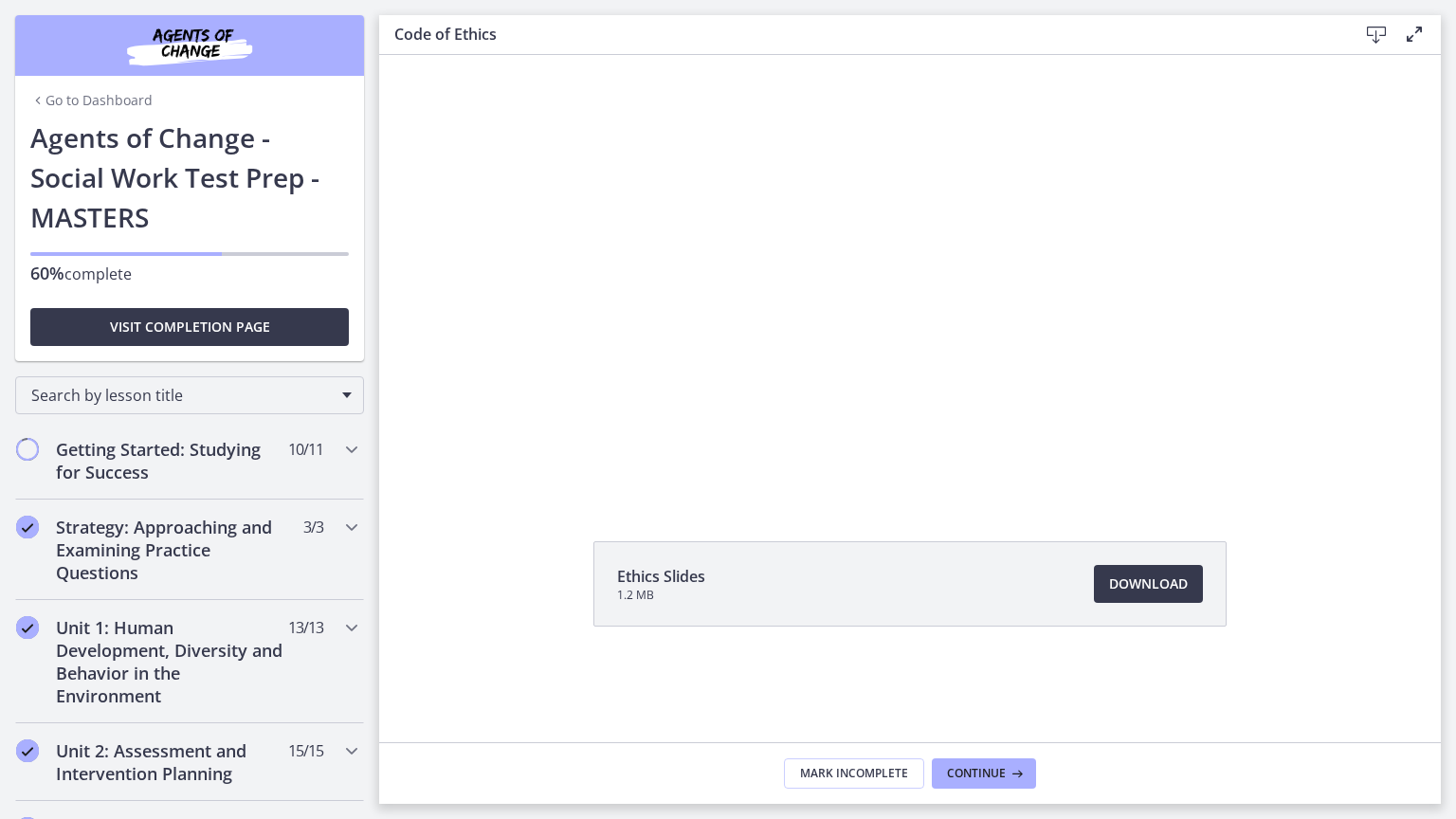 scroll, scrollTop: 0, scrollLeft: 0, axis: both 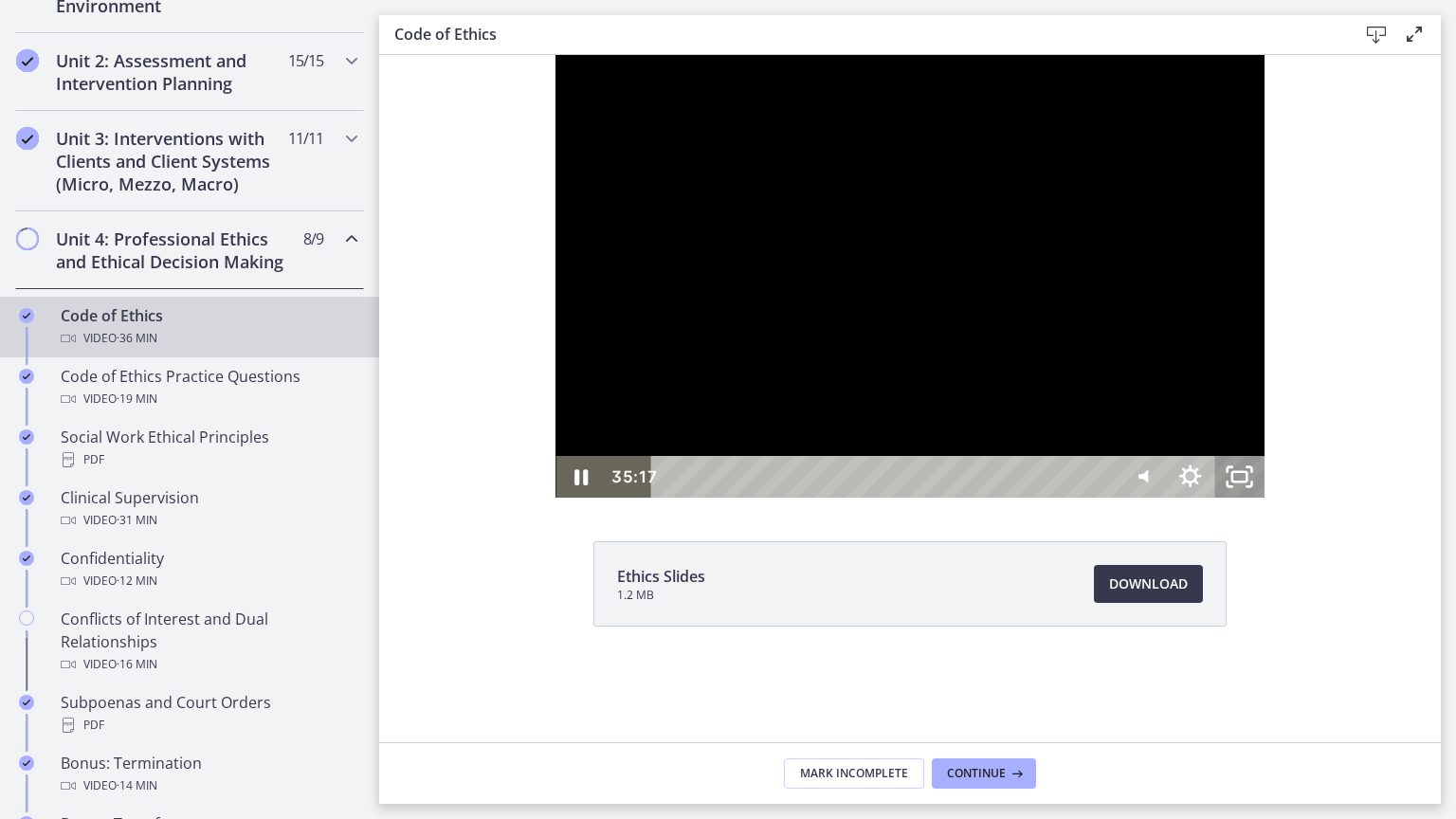 click 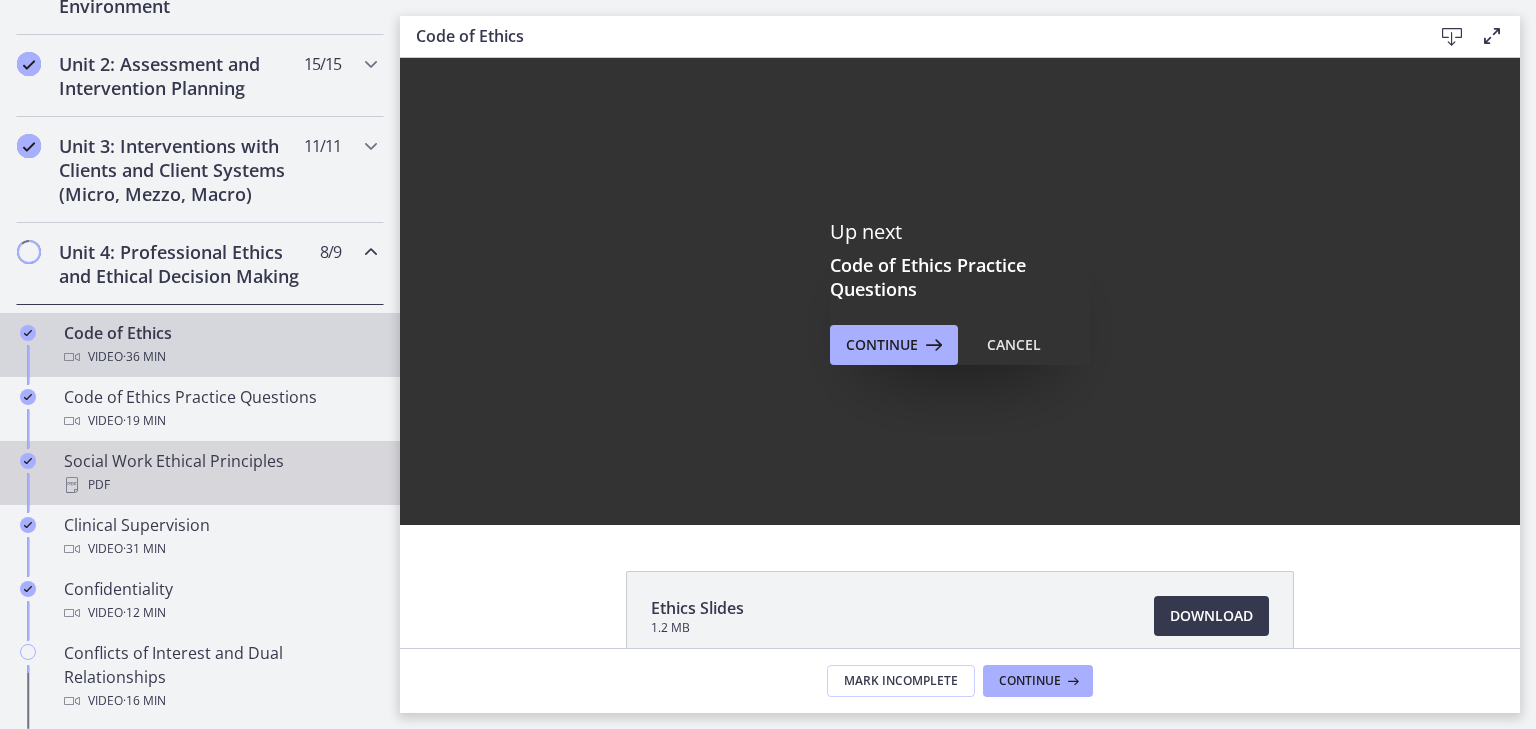 click on "PDF" at bounding box center [220, 485] 